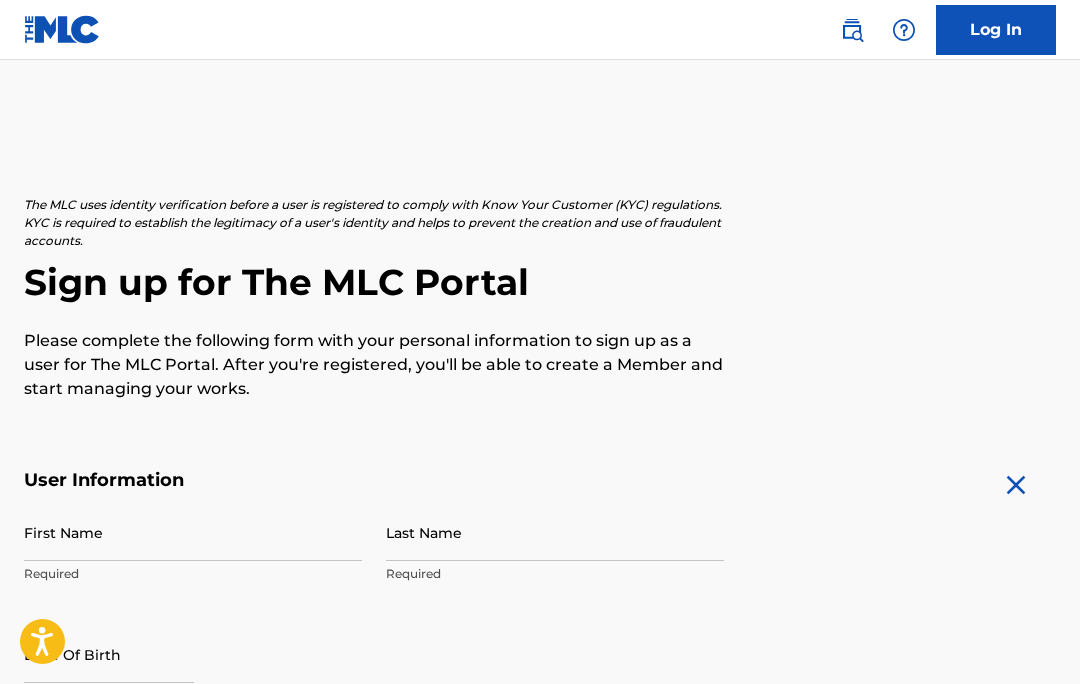 scroll, scrollTop: 41, scrollLeft: 0, axis: vertical 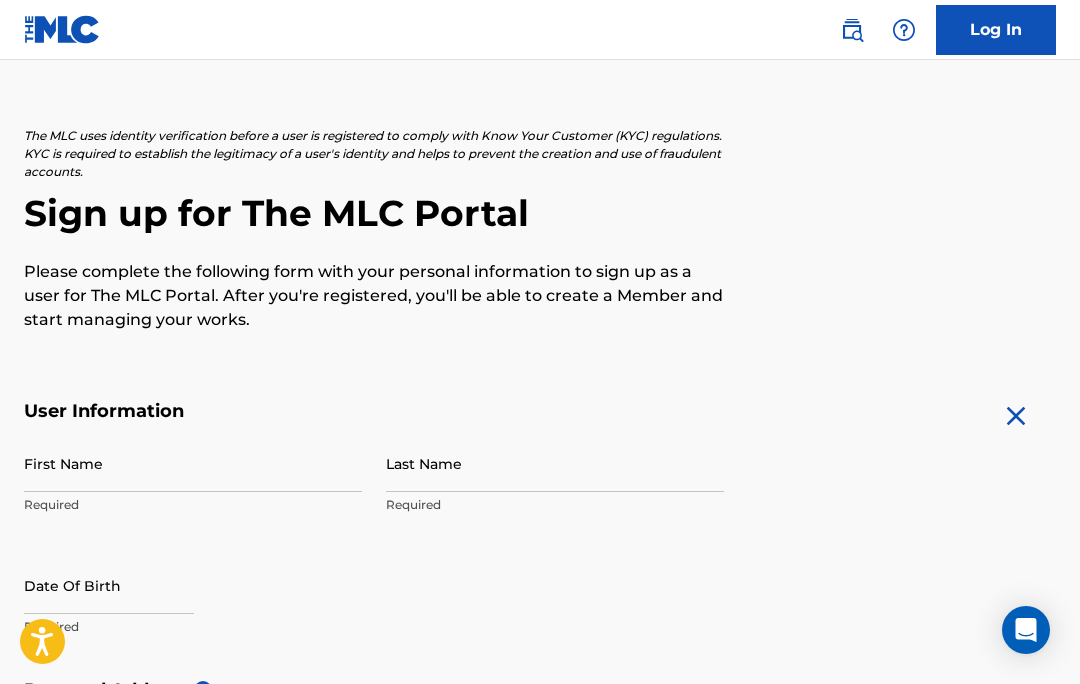 click on "First Name" at bounding box center [193, 463] 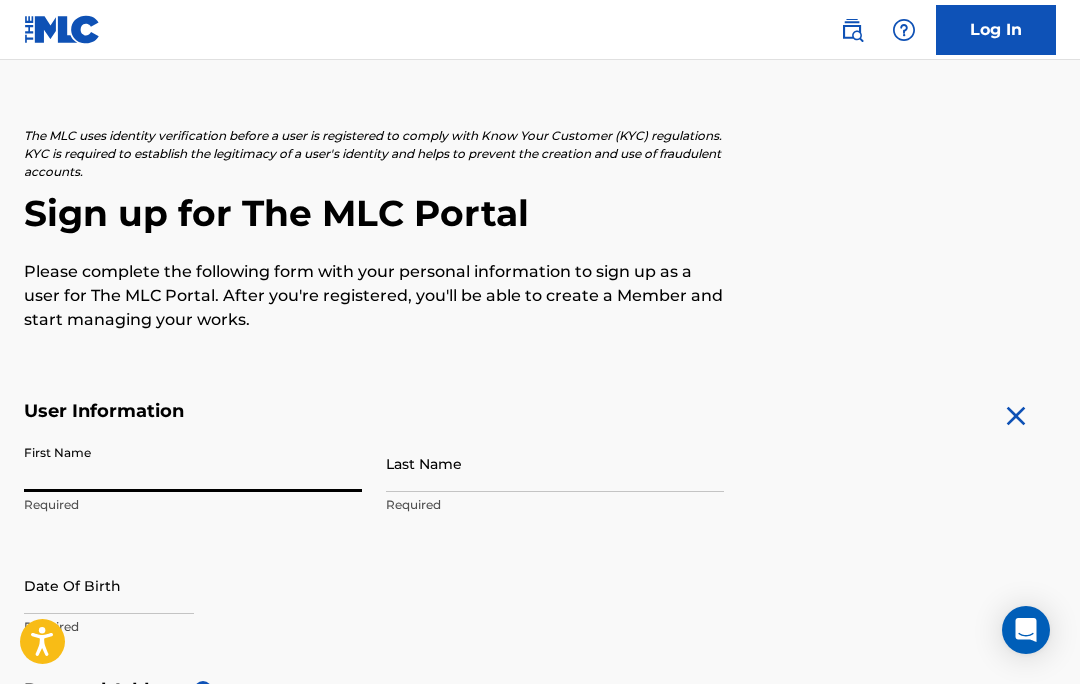 scroll, scrollTop: 68, scrollLeft: 0, axis: vertical 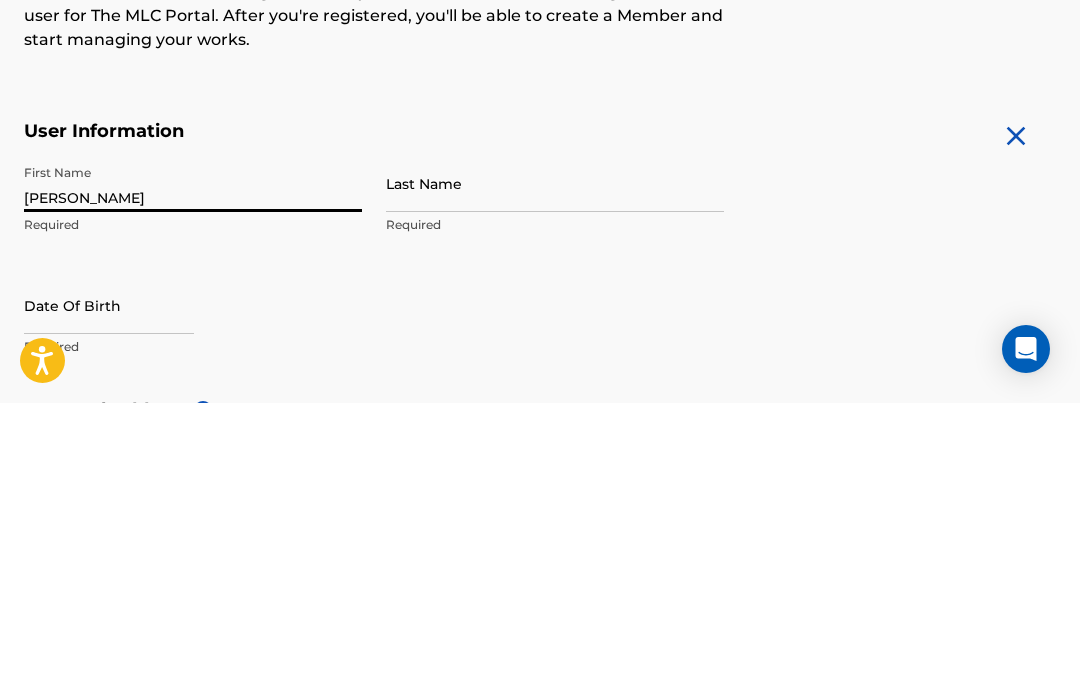 type on "[PERSON_NAME]" 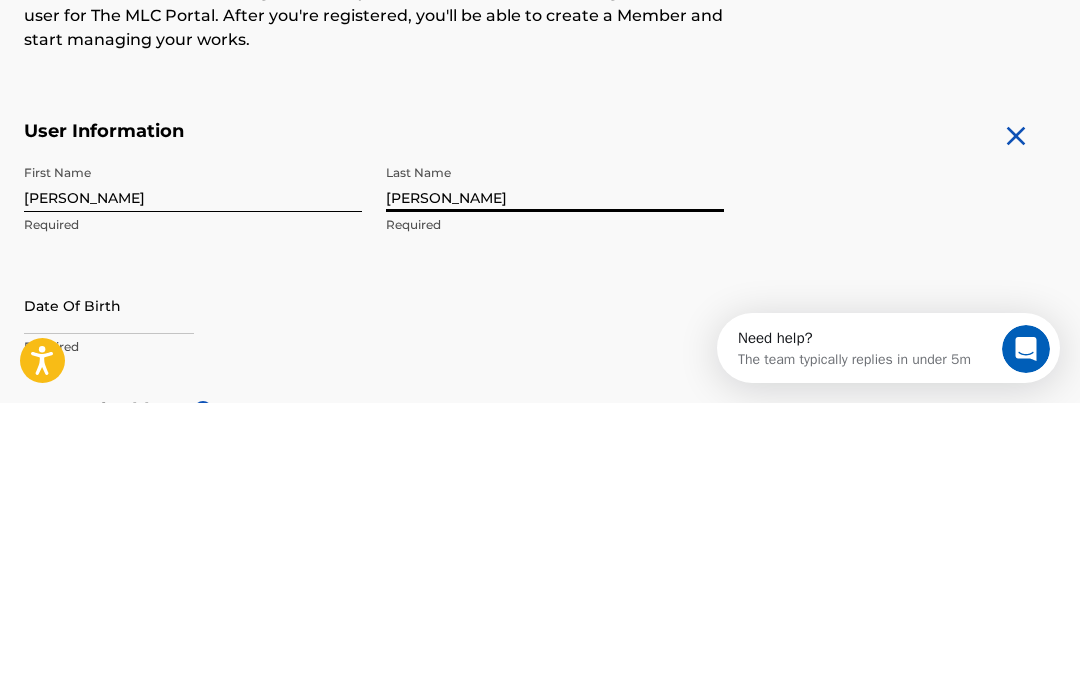 scroll, scrollTop: 0, scrollLeft: 0, axis: both 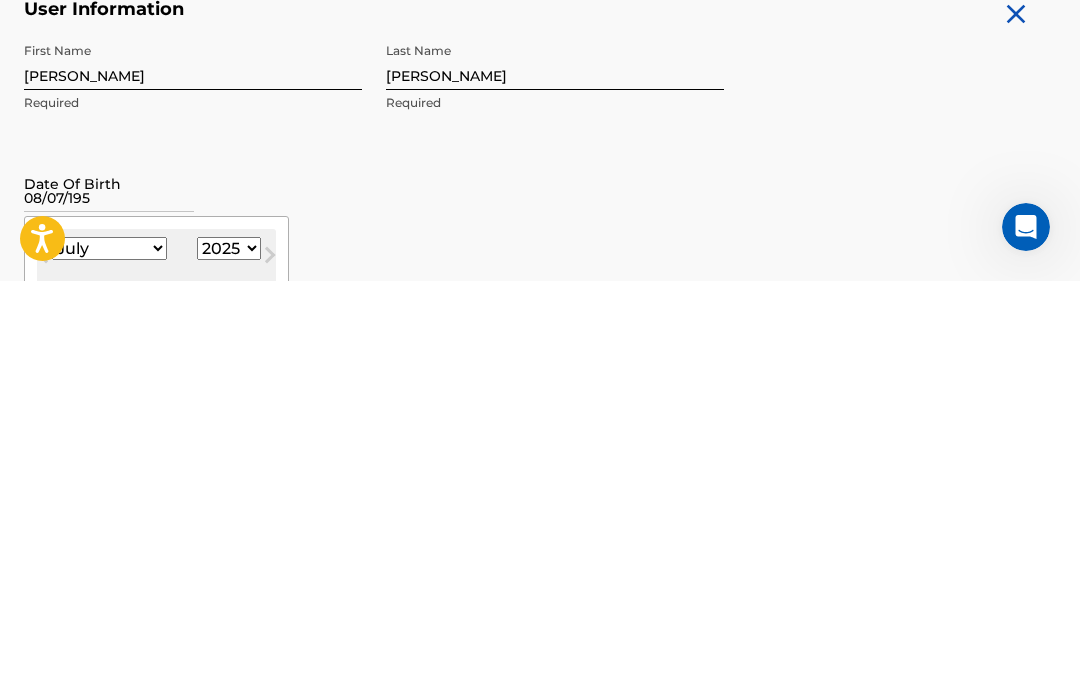 type on "[DATE]" 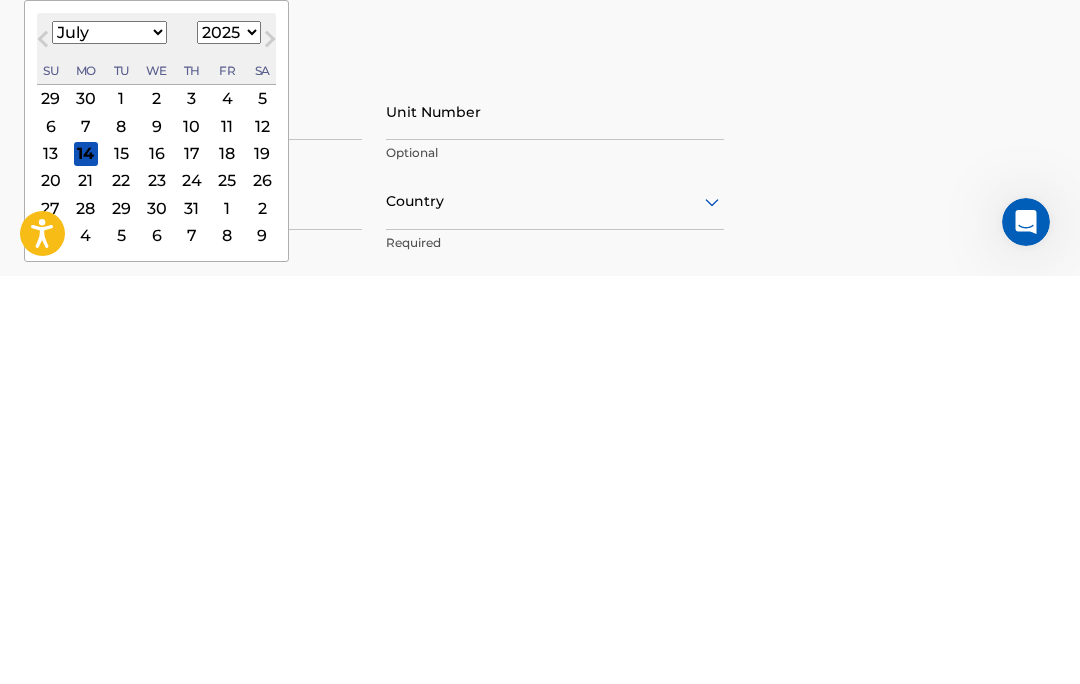 scroll, scrollTop: 325, scrollLeft: 0, axis: vertical 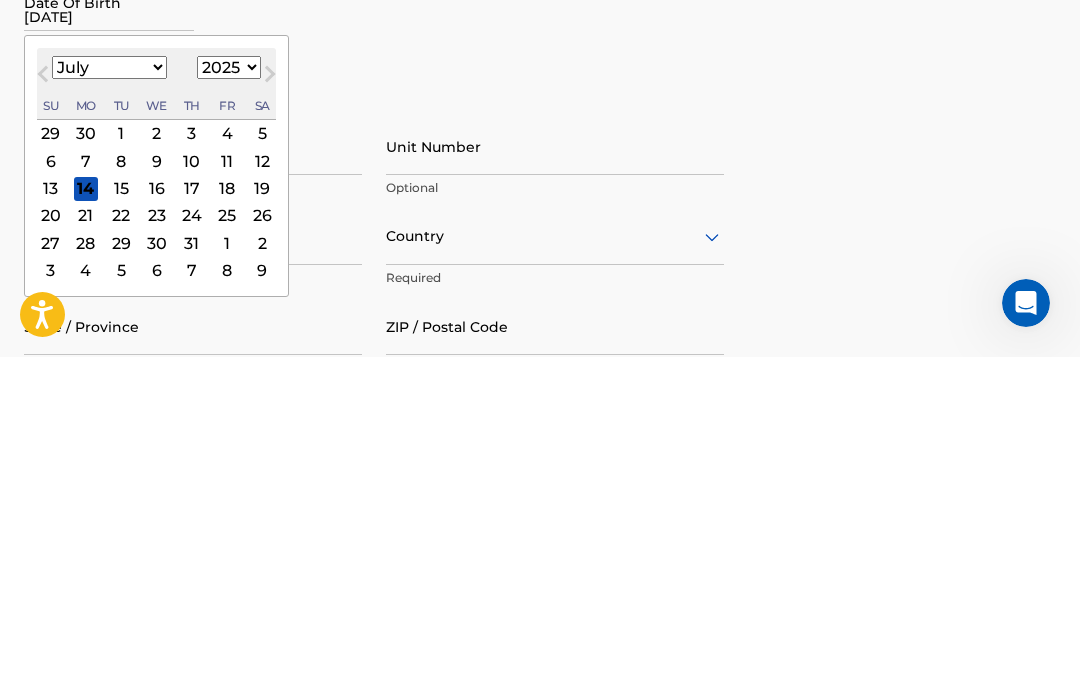 click on "Unit Number" at bounding box center [555, 473] 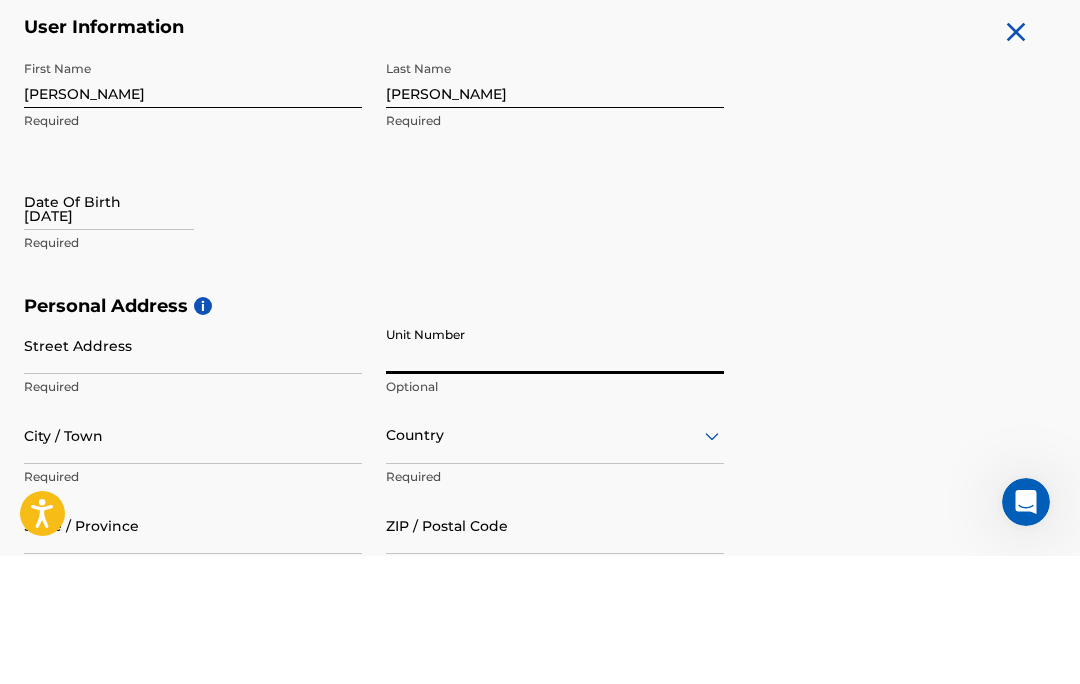 click on "[DATE]" at bounding box center [109, 329] 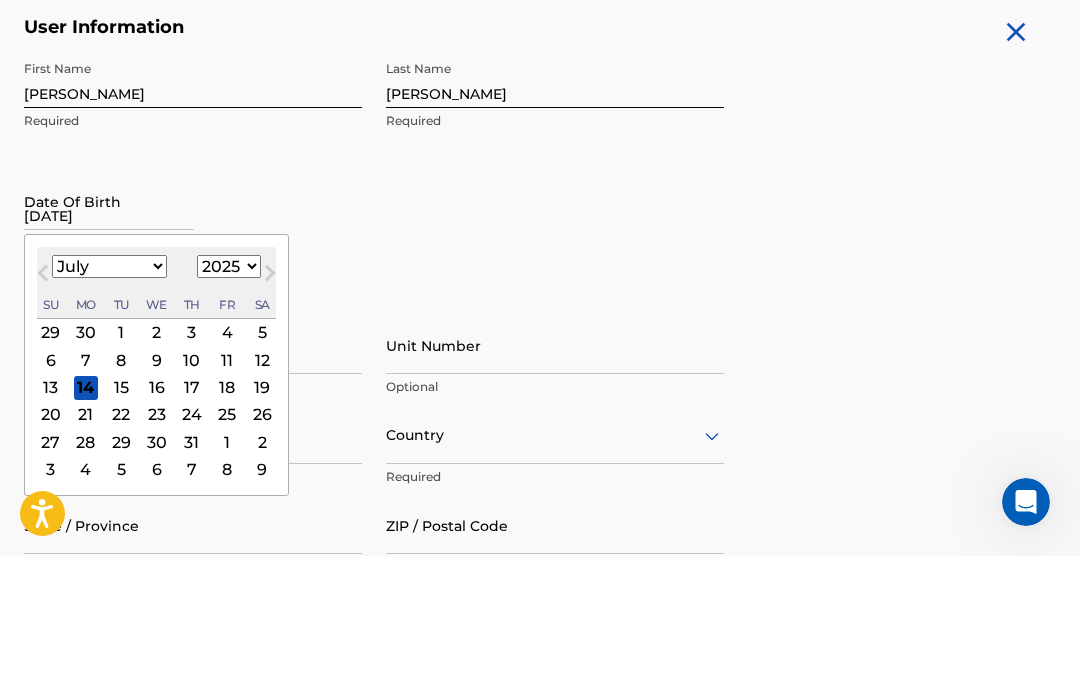 click on "1899 1900 1901 1902 1903 1904 1905 1906 1907 1908 1909 1910 1911 1912 1913 1914 1915 1916 1917 1918 1919 1920 1921 1922 1923 1924 1925 1926 1927 1928 1929 1930 1931 1932 1933 1934 1935 1936 1937 1938 1939 1940 1941 1942 1943 1944 1945 1946 1947 1948 1949 1950 1951 1952 1953 1954 1955 1956 1957 1958 1959 1960 1961 1962 1963 1964 1965 1966 1967 1968 1969 1970 1971 1972 1973 1974 1975 1976 1977 1978 1979 1980 1981 1982 1983 1984 1985 1986 1987 1988 1989 1990 1991 1992 1993 1994 1995 1996 1997 1998 1999 2000 2001 2002 2003 2004 2005 2006 2007 2008 2009 2010 2011 2012 2013 2014 2015 2016 2017 2018 2019 2020 2021 2022 2023 2024 2025 2026 2027 2028 2029 2030 2031 2032 2033 2034 2035 2036 2037 2038 2039 2040 2041 2042 2043 2044 2045 2046 2047 2048 2049 2050 2051 2052 2053 2054 2055 2056 2057 2058 2059 2060 2061 2062 2063 2064 2065 2066 2067 2068 2069 2070 2071 2072 2073 2074 2075 2076 2077 2078 2079 2080 2081 2082 2083 2084 2085 2086 2087 2088 2089 2090 2091 2092 2093 2094 2095 2096 2097 2098 2099 2100" at bounding box center [229, 394] 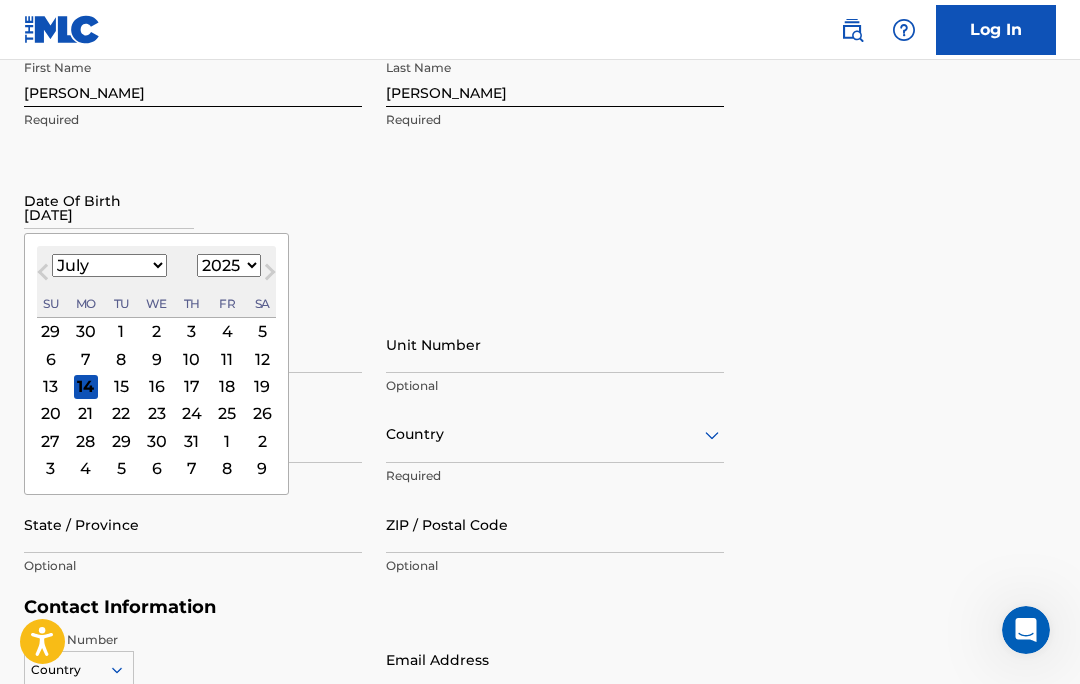 click on "1899 1900 1901 1902 1903 1904 1905 1906 1907 1908 1909 1910 1911 1912 1913 1914 1915 1916 1917 1918 1919 1920 1921 1922 1923 1924 1925 1926 1927 1928 1929 1930 1931 1932 1933 1934 1935 1936 1937 1938 1939 1940 1941 1942 1943 1944 1945 1946 1947 1948 1949 1950 1951 1952 1953 1954 1955 1956 1957 1958 1959 1960 1961 1962 1963 1964 1965 1966 1967 1968 1969 1970 1971 1972 1973 1974 1975 1976 1977 1978 1979 1980 1981 1982 1983 1984 1985 1986 1987 1988 1989 1990 1991 1992 1993 1994 1995 1996 1997 1998 1999 2000 2001 2002 2003 2004 2005 2006 2007 2008 2009 2010 2011 2012 2013 2014 2015 2016 2017 2018 2019 2020 2021 2022 2023 2024 2025 2026 2027 2028 2029 2030 2031 2032 2033 2034 2035 2036 2037 2038 2039 2040 2041 2042 2043 2044 2045 2046 2047 2048 2049 2050 2051 2052 2053 2054 2055 2056 2057 2058 2059 2060 2061 2062 2063 2064 2065 2066 2067 2068 2069 2070 2071 2072 2073 2074 2075 2076 2077 2078 2079 2080 2081 2082 2083 2084 2085 2086 2087 2088 2089 2090 2091 2092 2093 2094 2095 2096 2097 2098 2099 2100" at bounding box center (229, 265) 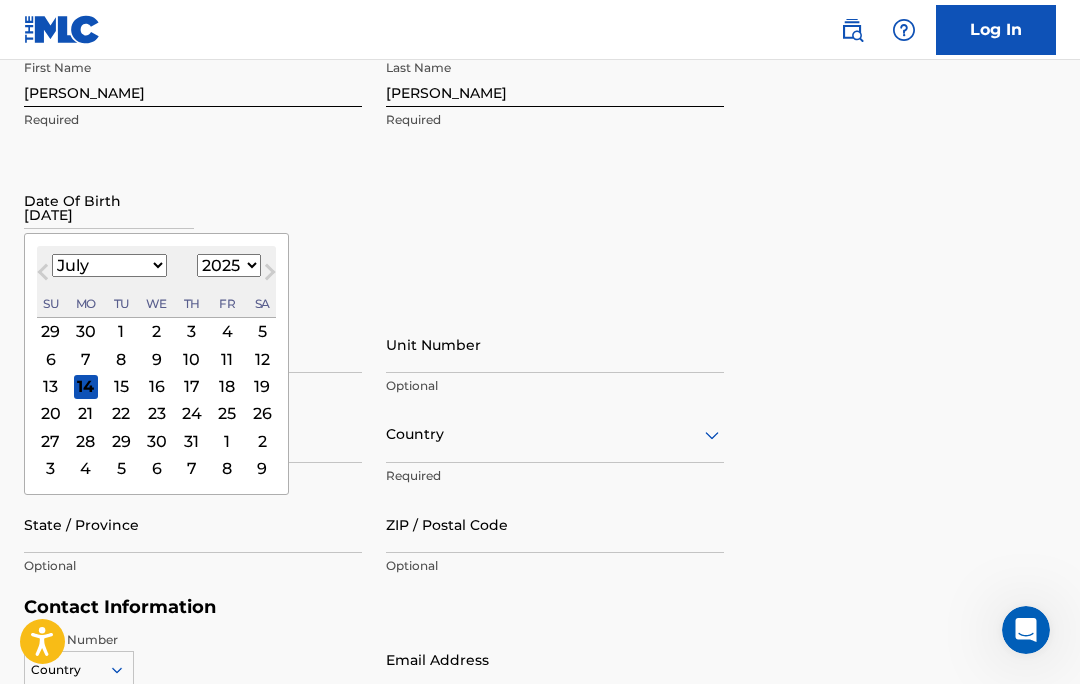 select on "1959" 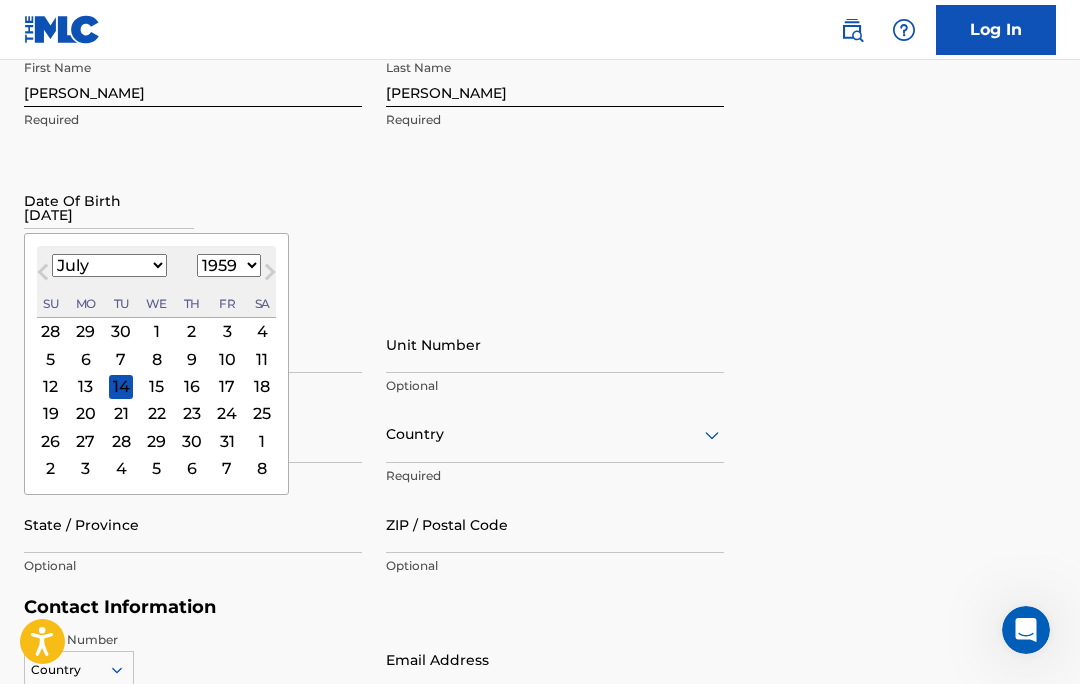click on "January February March April May June July August September October November December" at bounding box center (109, 265) 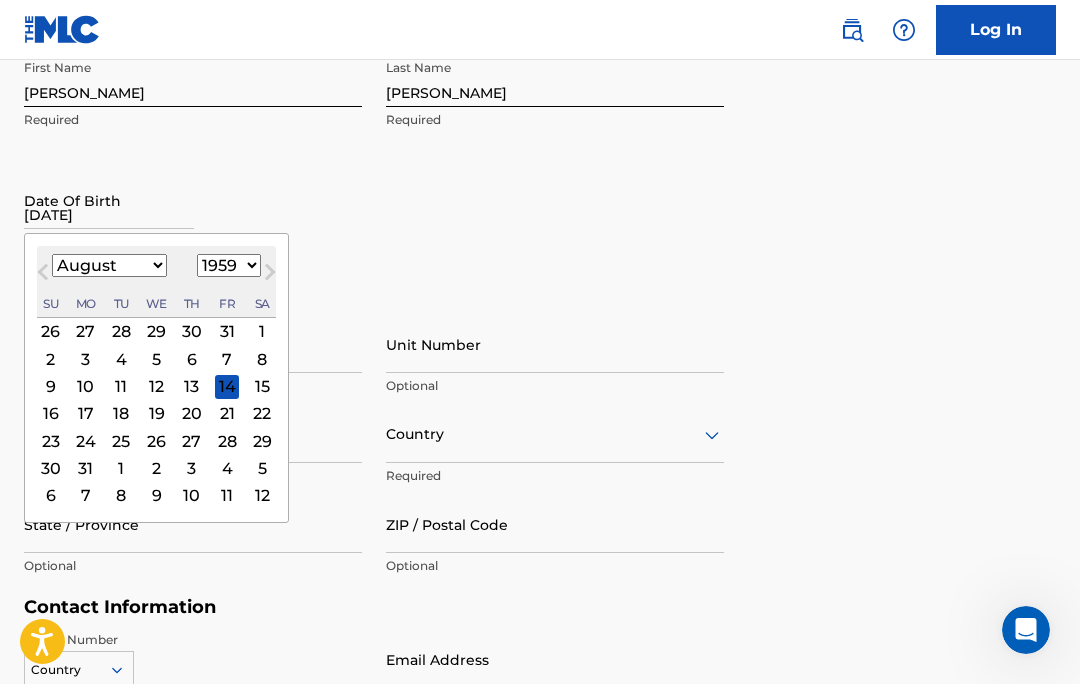 click on "7" at bounding box center (227, 359) 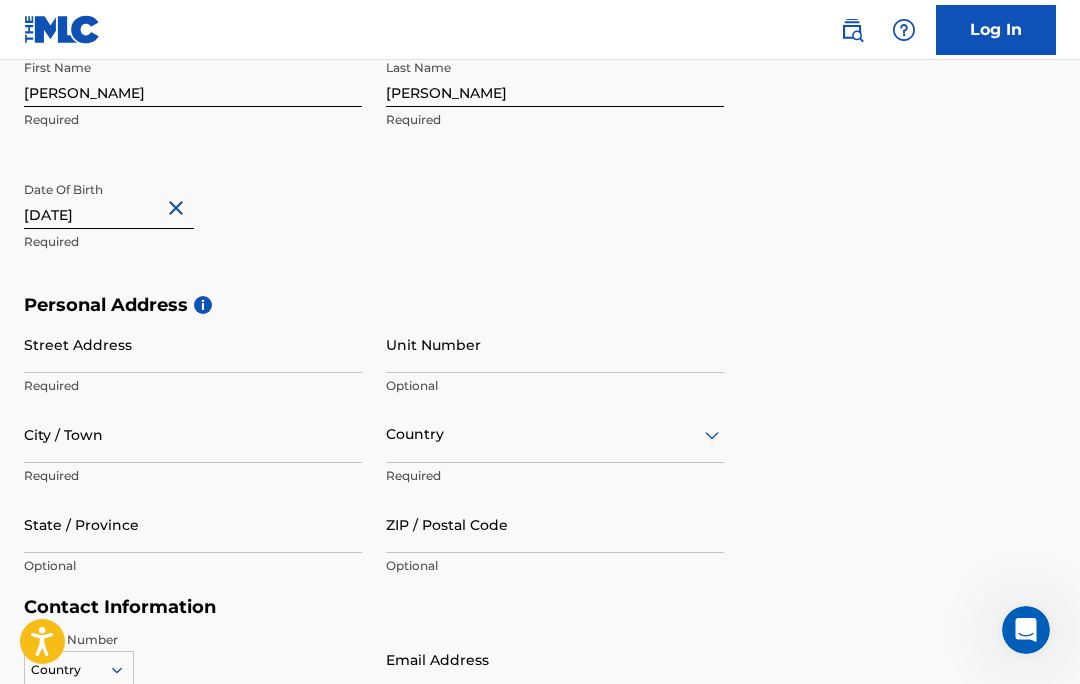 click on "Street Address" at bounding box center (193, 344) 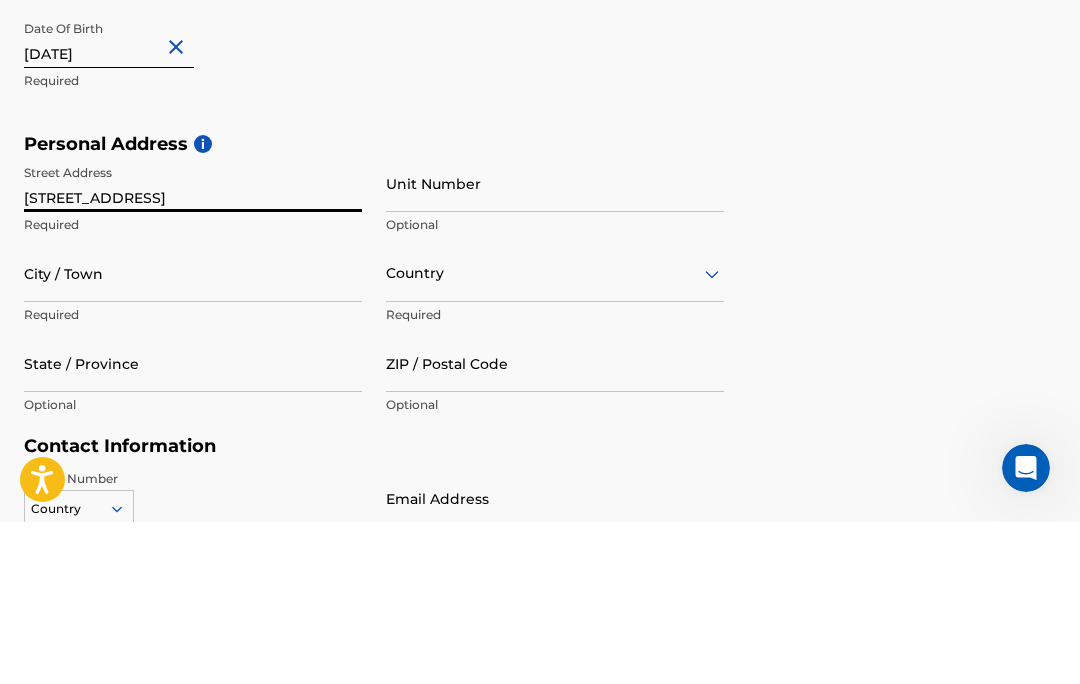 type on "[STREET_ADDRESS]" 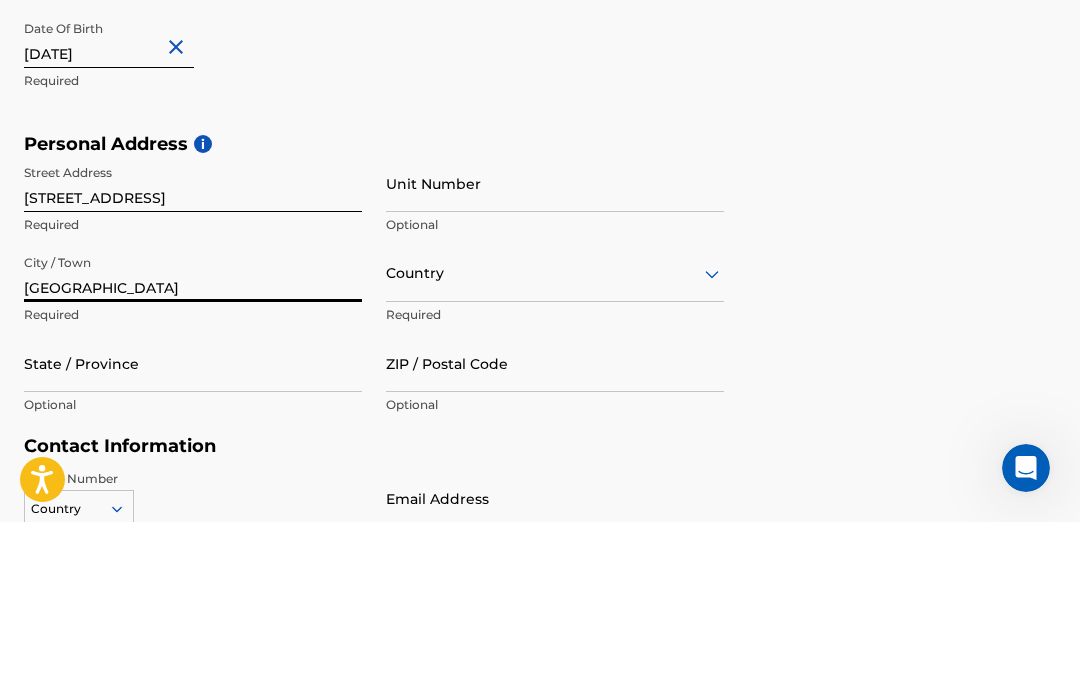 type on "[GEOGRAPHIC_DATA]" 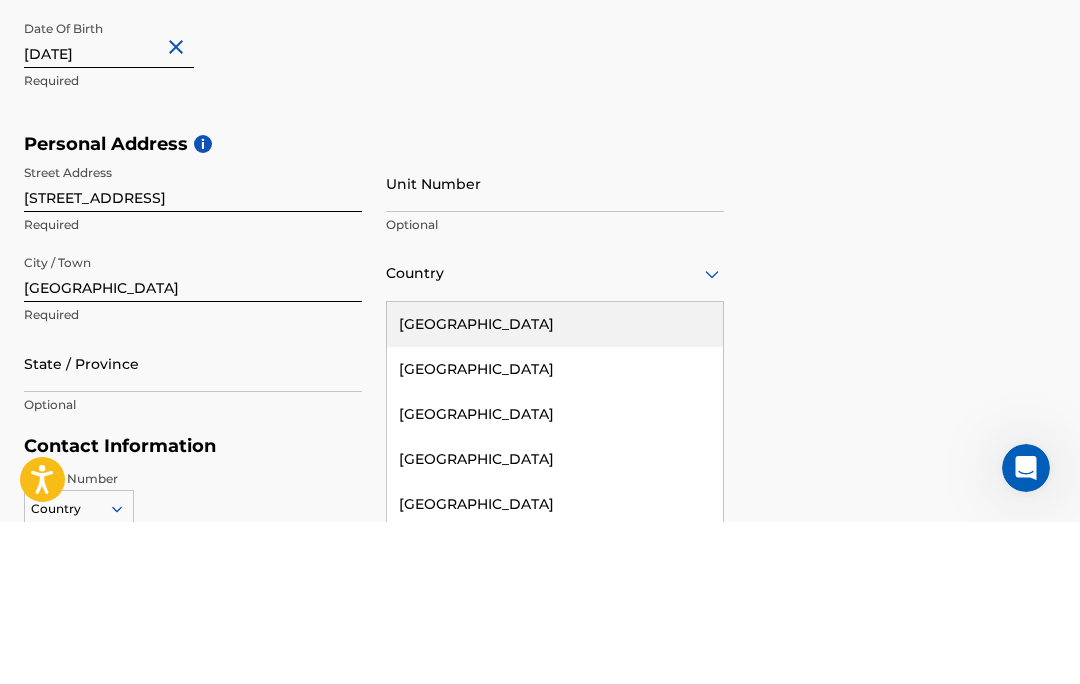 click on "[GEOGRAPHIC_DATA]" at bounding box center [555, 486] 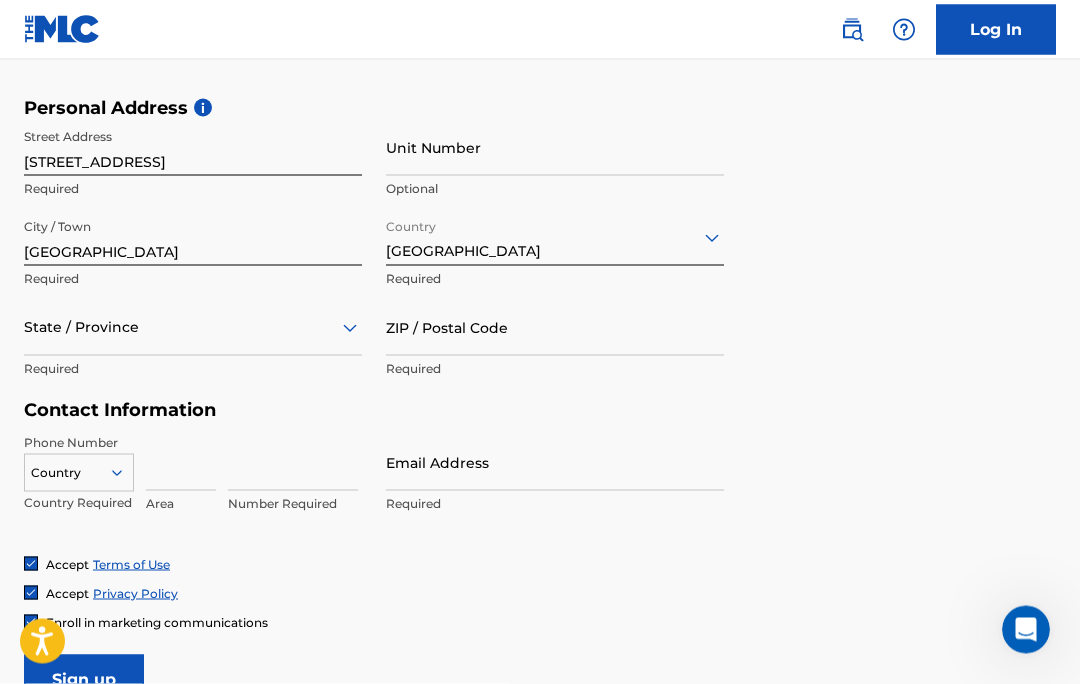 scroll, scrollTop: 671, scrollLeft: 0, axis: vertical 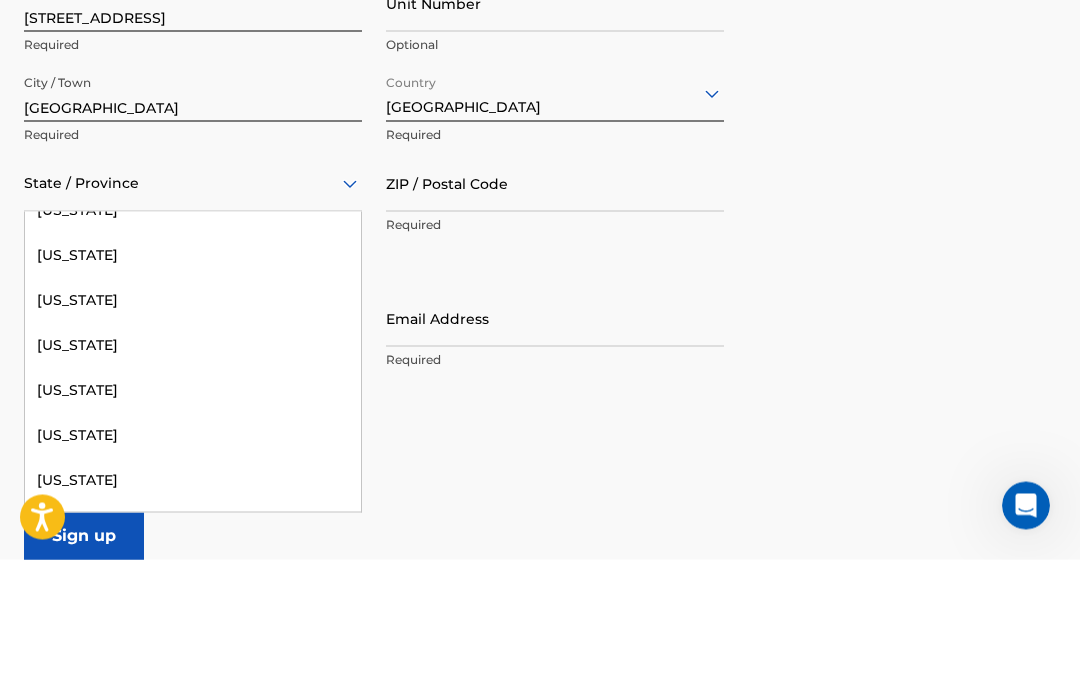 click on "[US_STATE]" at bounding box center [193, 424] 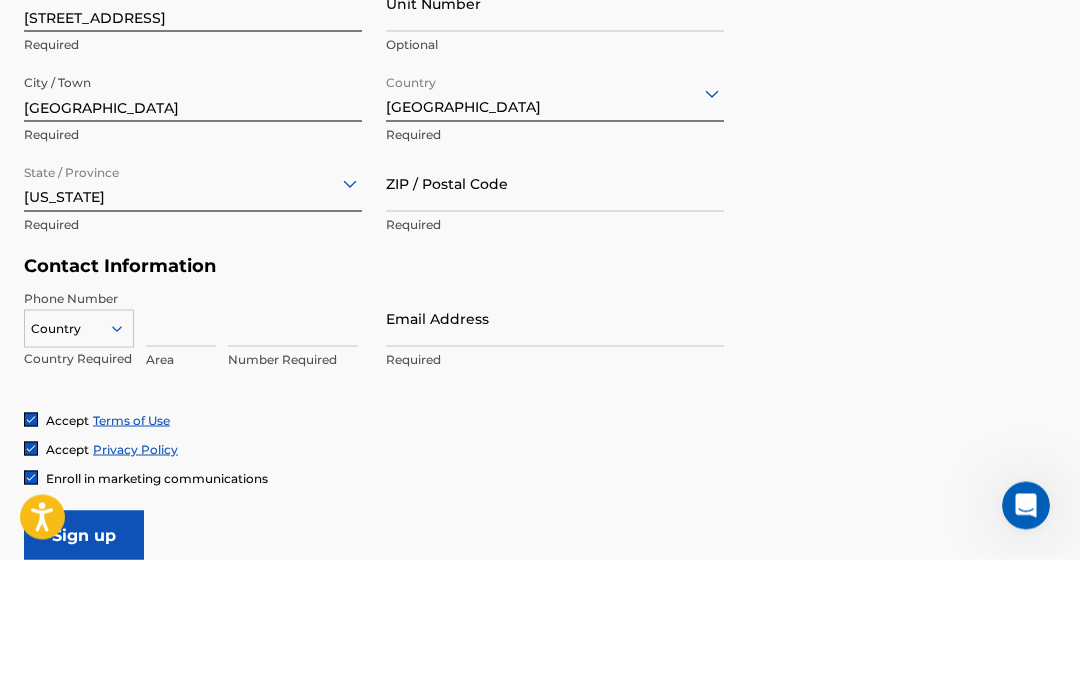 scroll, scrollTop: 791, scrollLeft: 0, axis: vertical 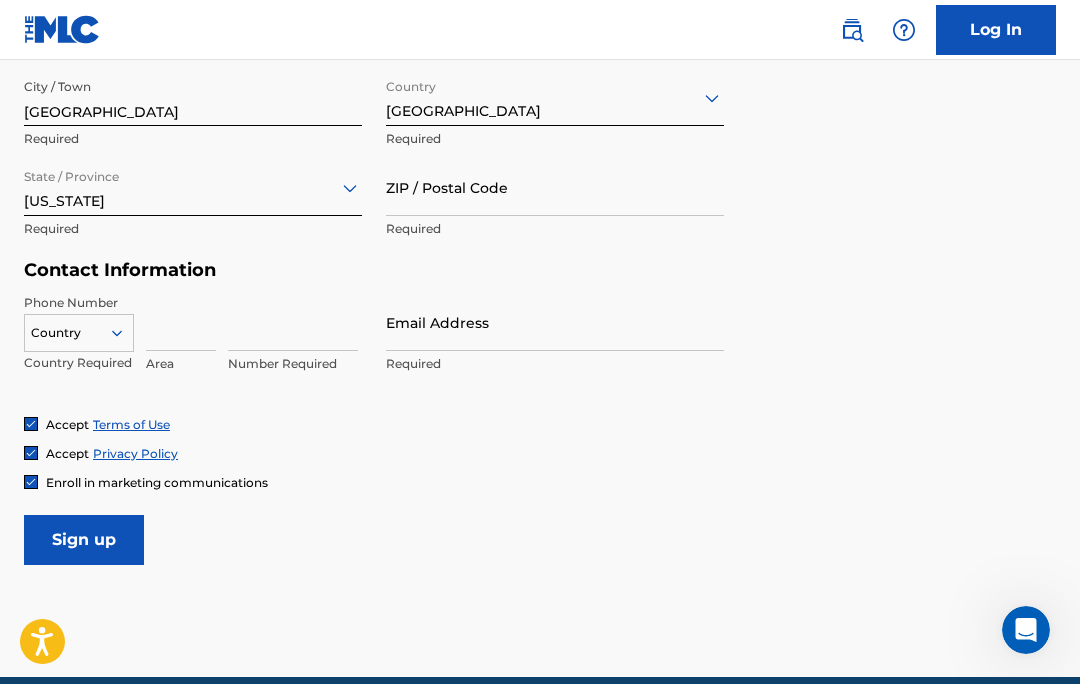 click on "ZIP / Postal Code" at bounding box center [555, 187] 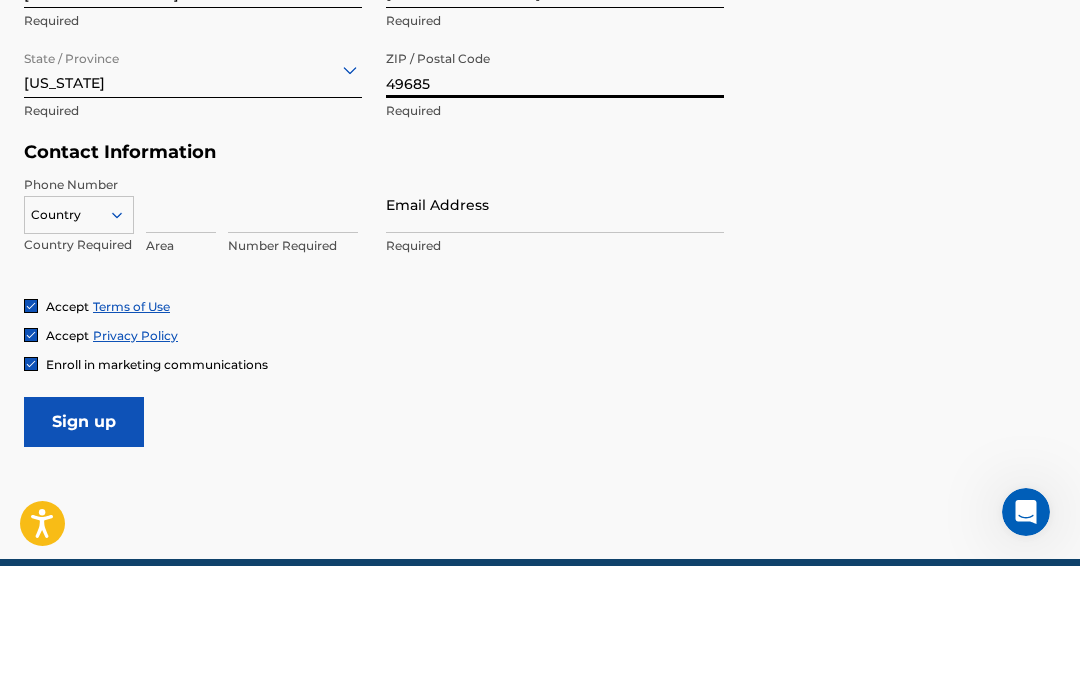 type on "49685" 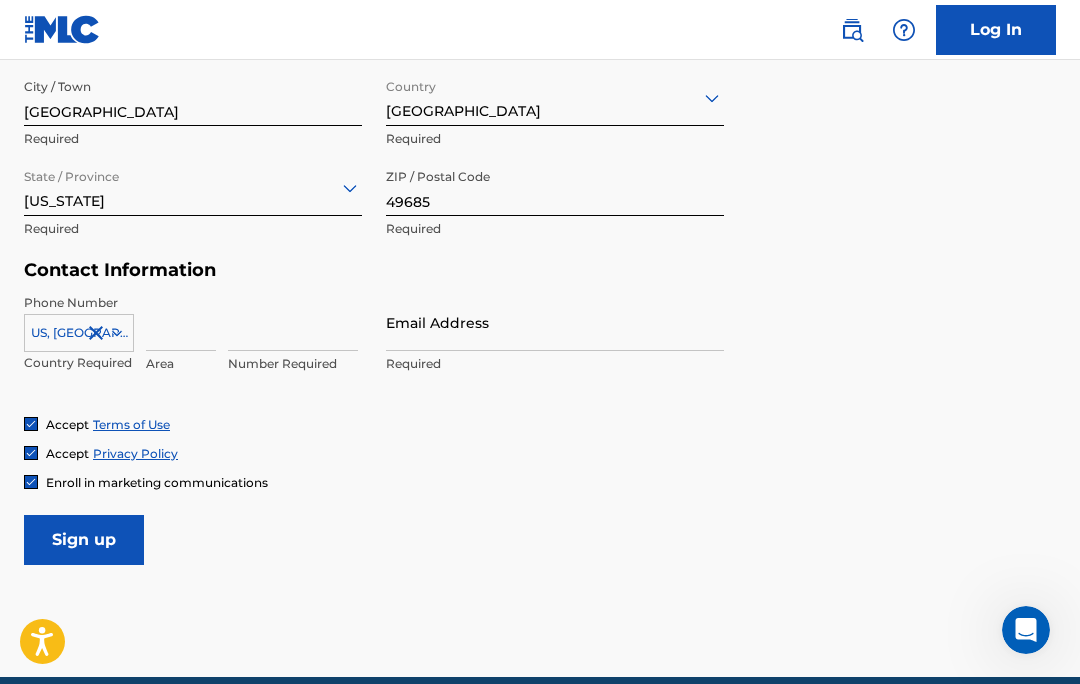 click at bounding box center [181, 322] 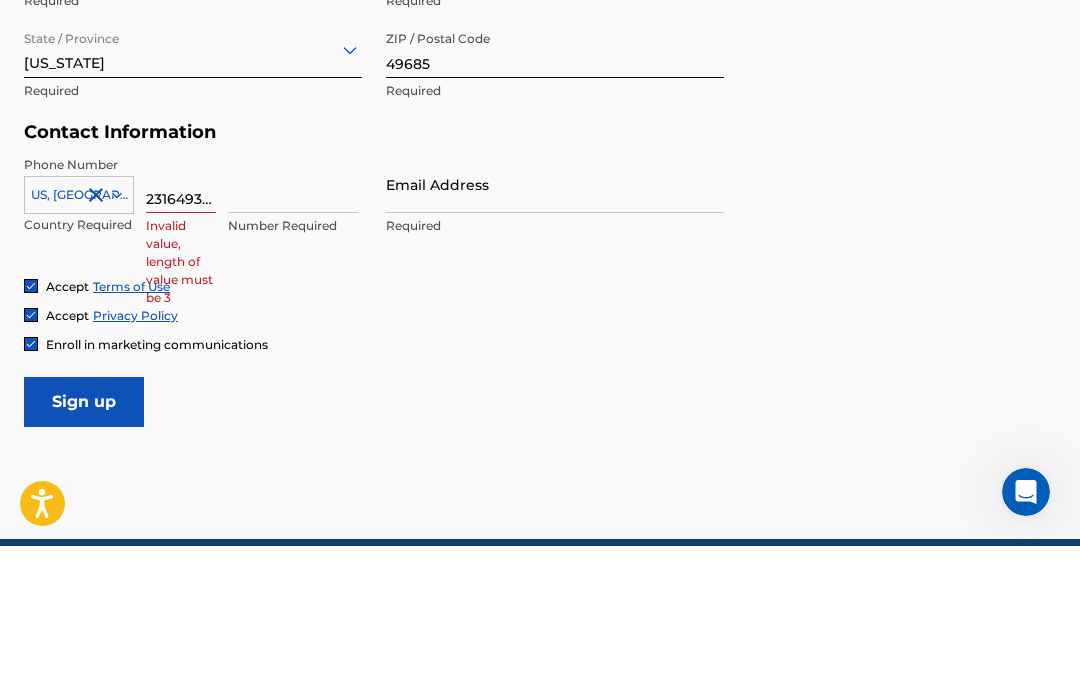 type on "2316493669" 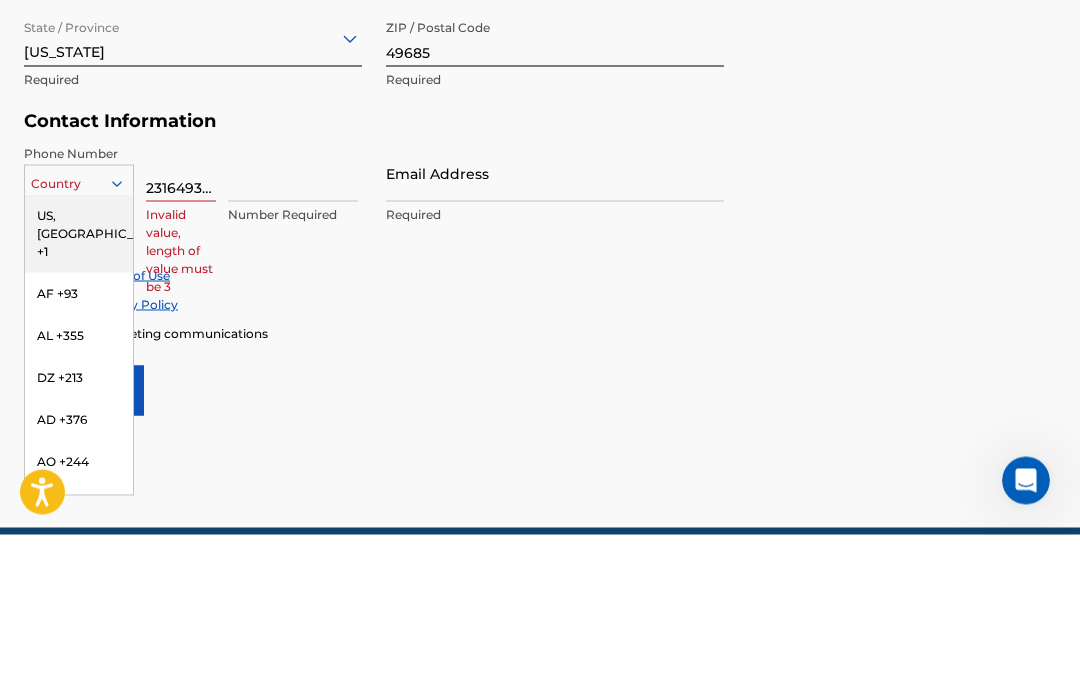 click on "US, [GEOGRAPHIC_DATA] +1" at bounding box center [79, 383] 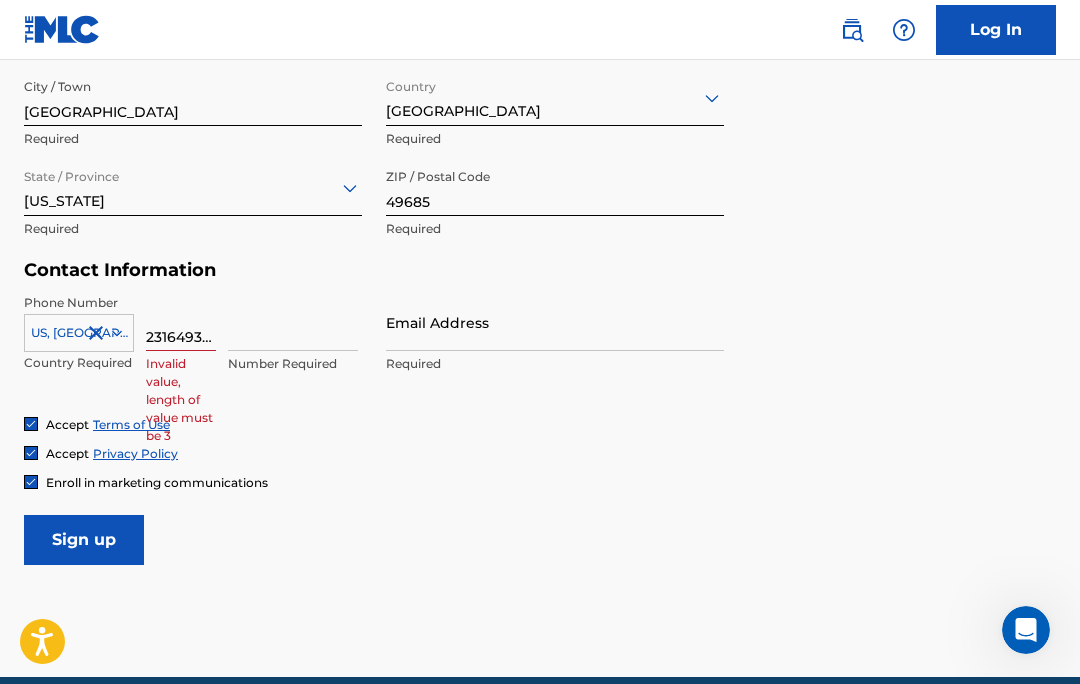click on "Email Address" at bounding box center [555, 322] 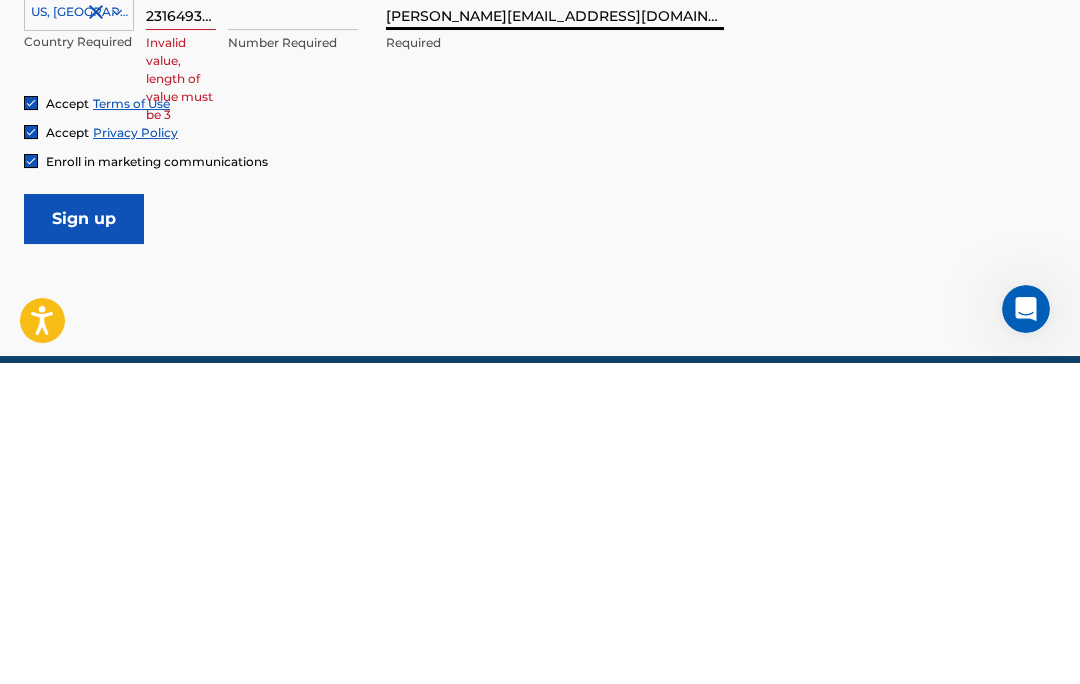 scroll, scrollTop: 800, scrollLeft: 0, axis: vertical 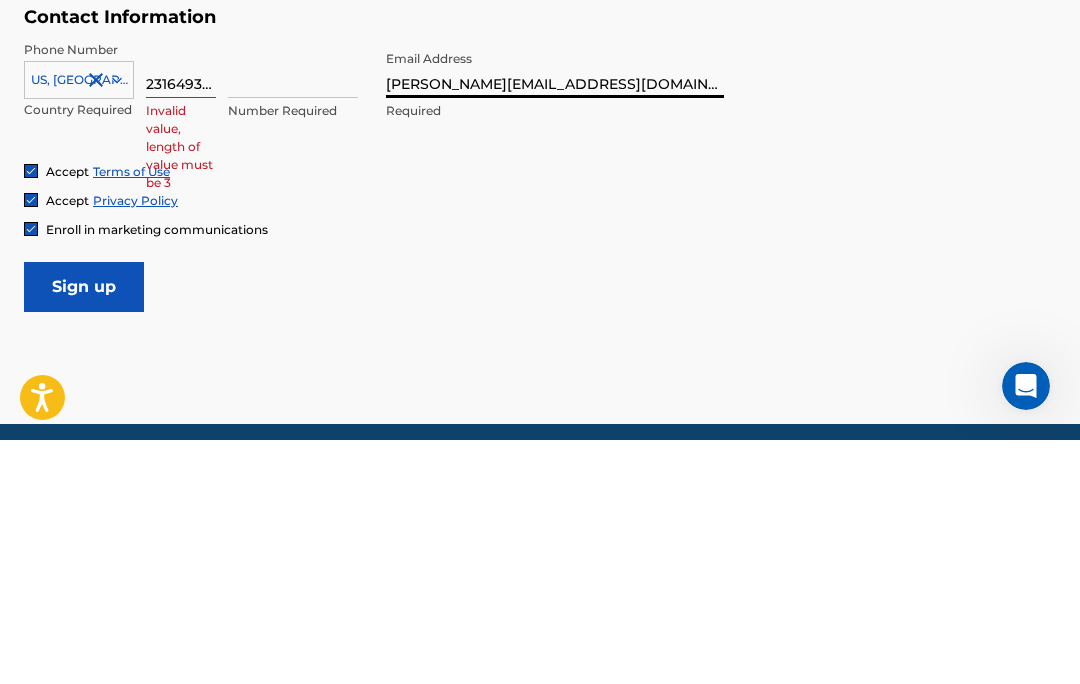 type on "[PERSON_NAME][EMAIL_ADDRESS][DOMAIN_NAME]" 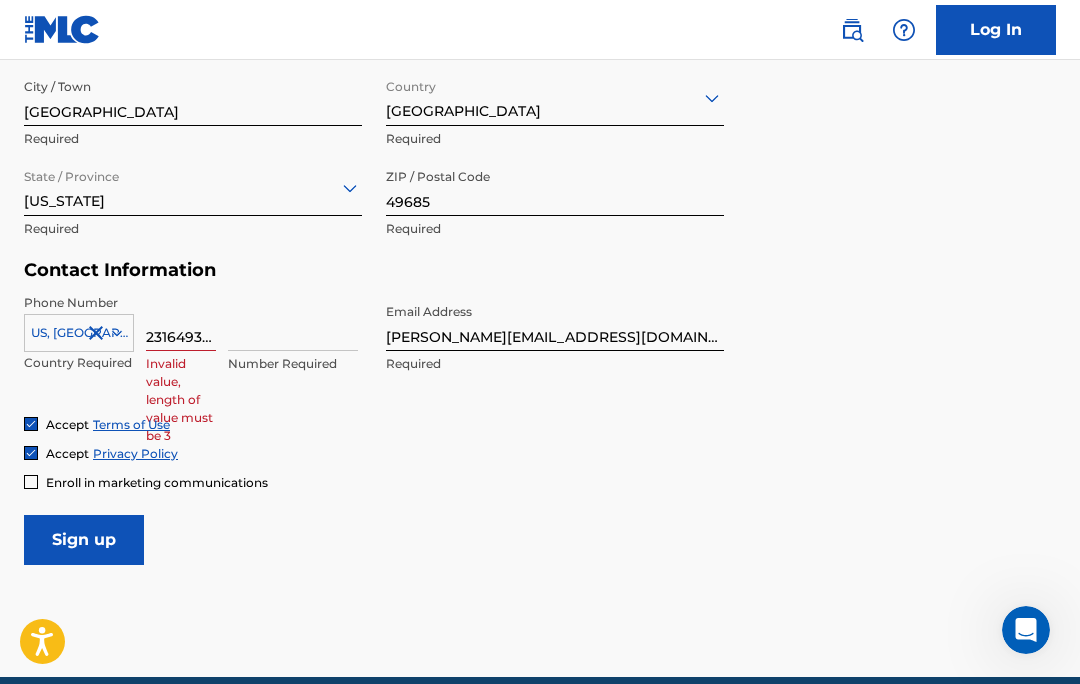 click on "Sign up" at bounding box center [84, 540] 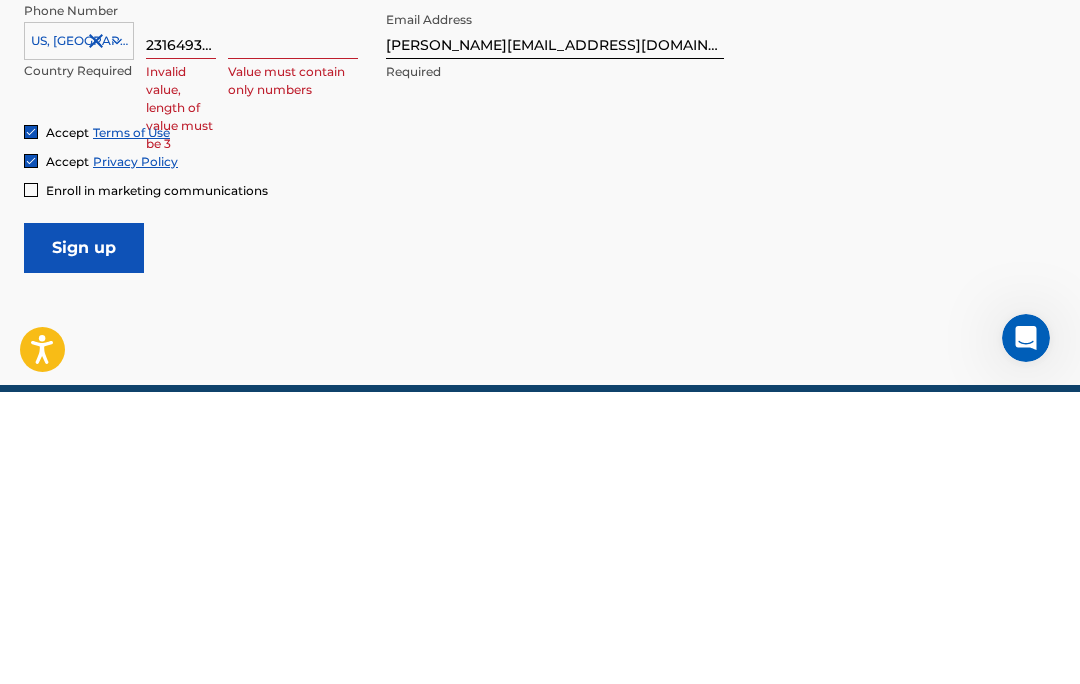 scroll, scrollTop: 807, scrollLeft: 0, axis: vertical 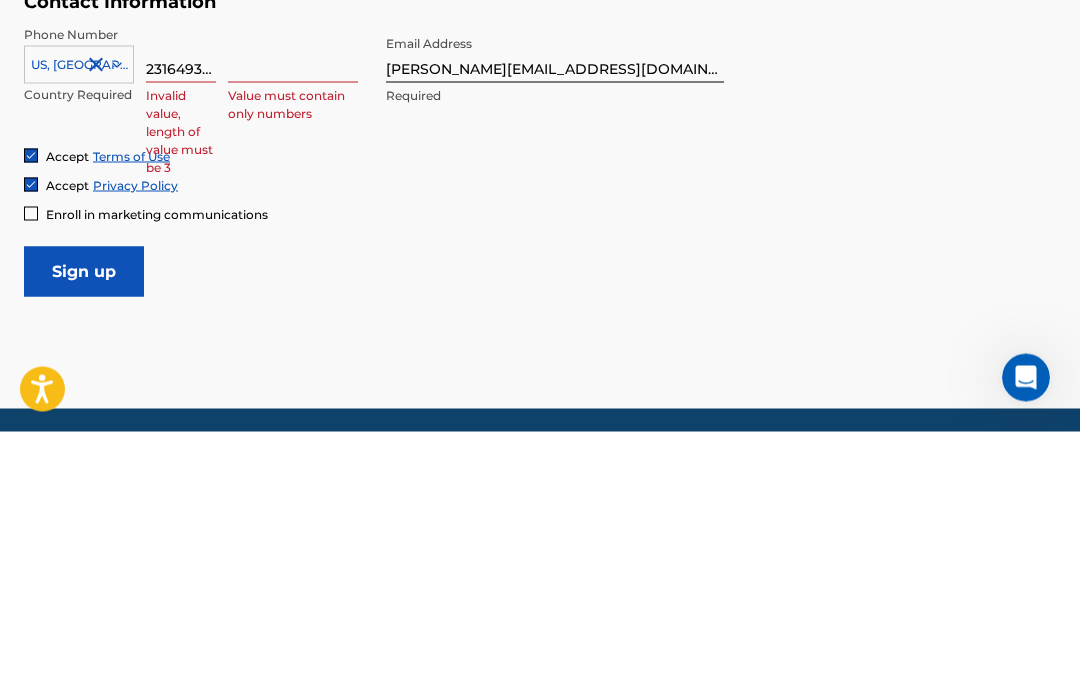click at bounding box center [293, 306] 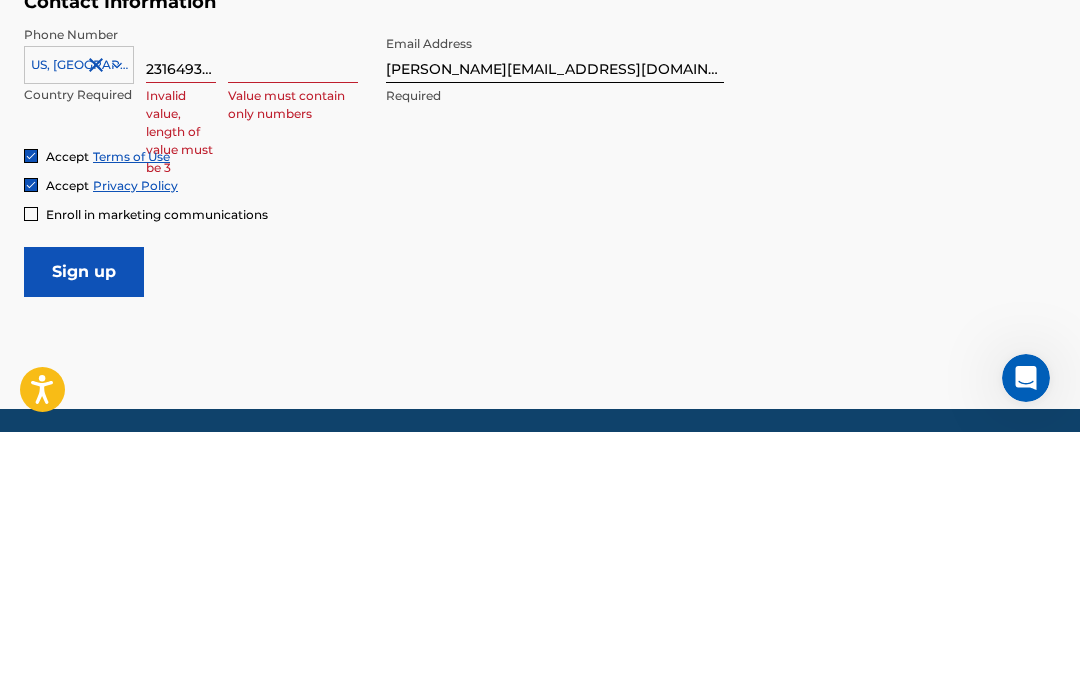 click on "2316493669" at bounding box center (181, 306) 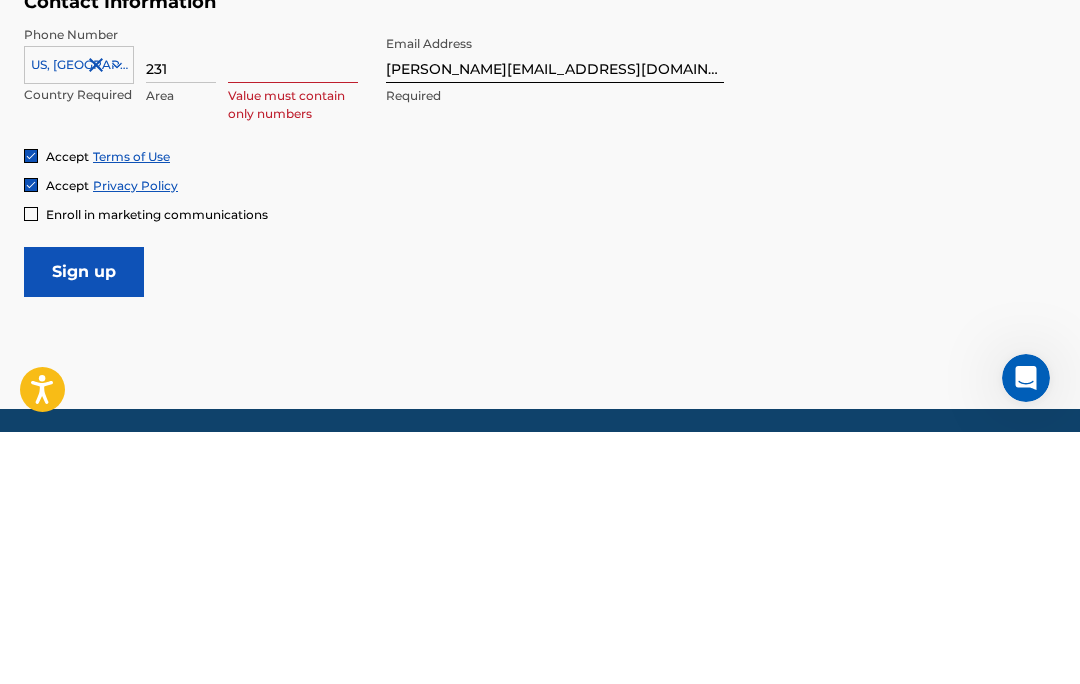 type on "231" 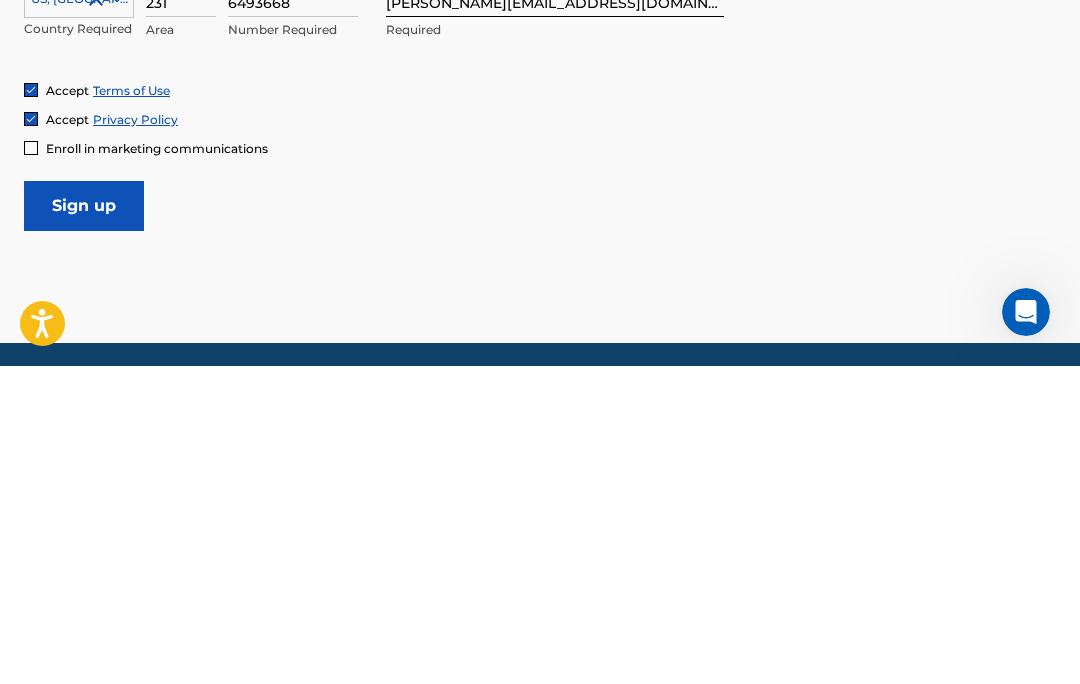 type on "6493668" 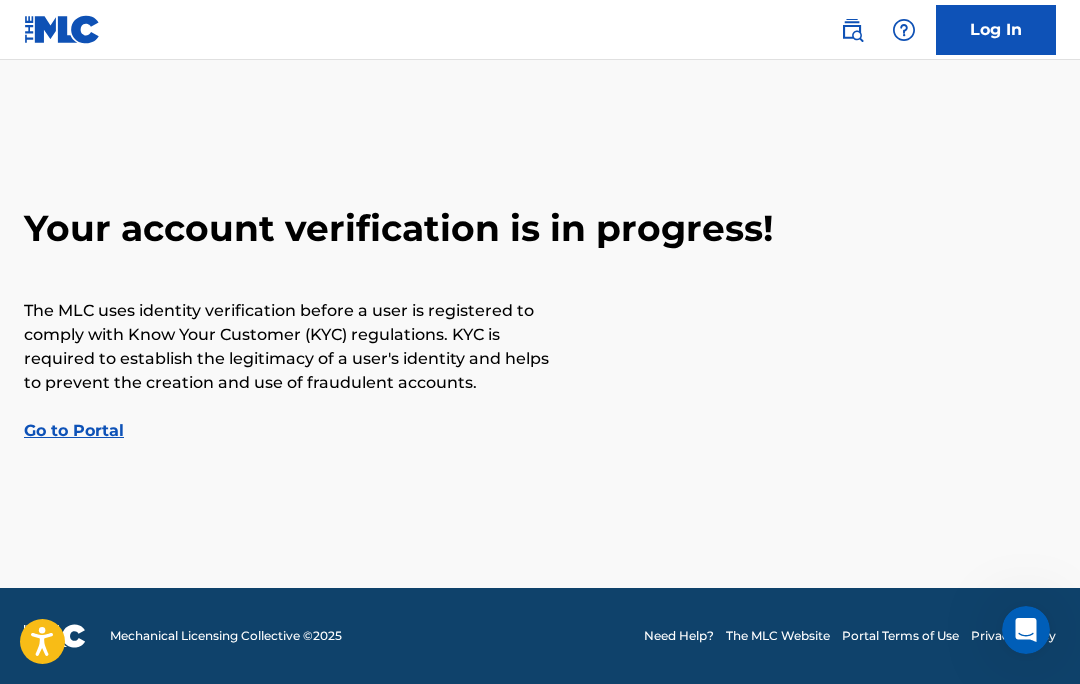 scroll, scrollTop: 66, scrollLeft: 0, axis: vertical 